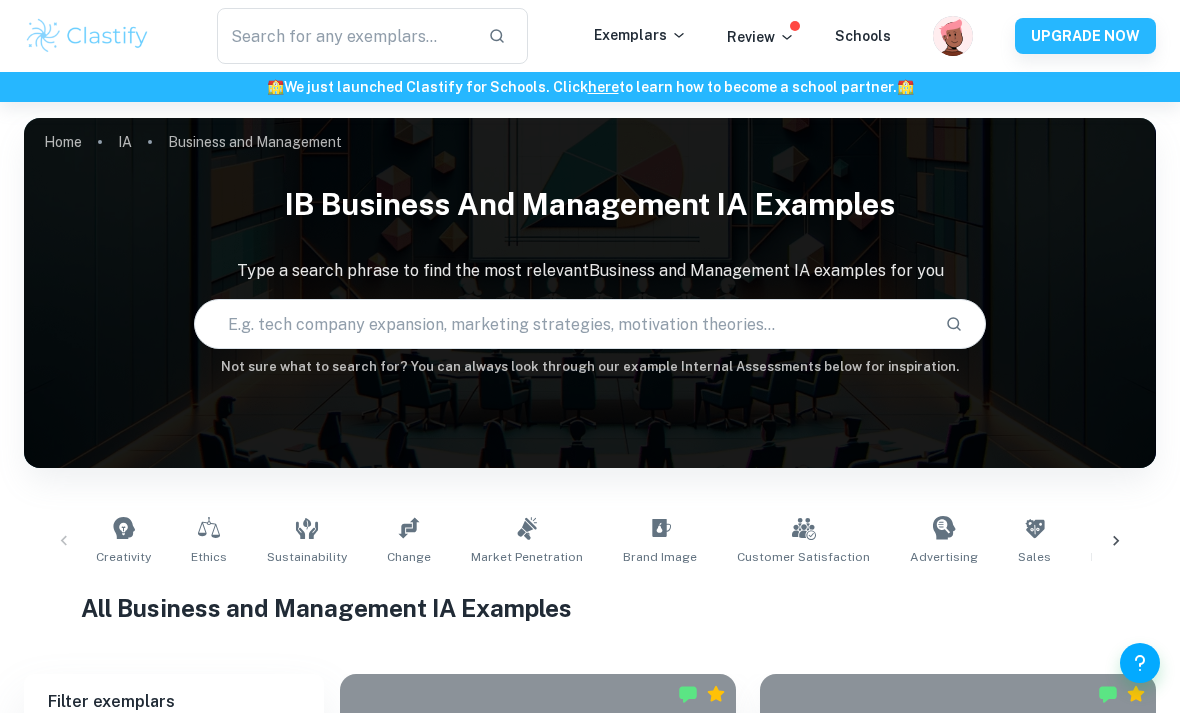 scroll, scrollTop: 0, scrollLeft: 0, axis: both 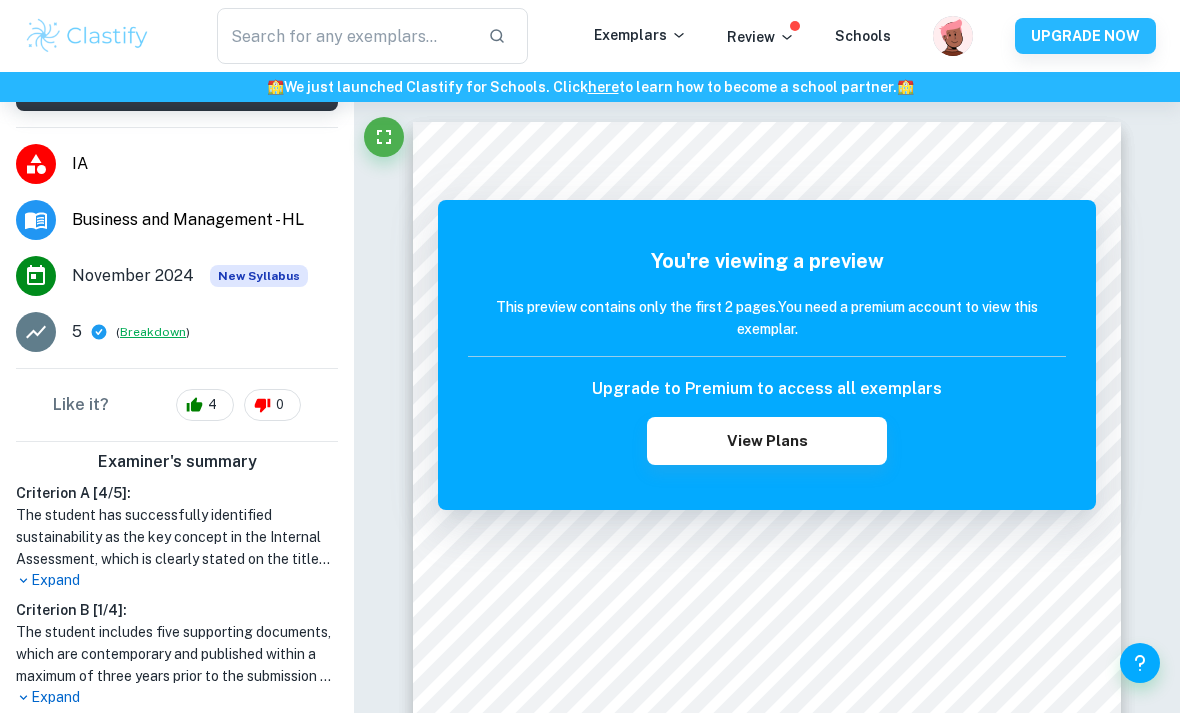click on "Breakdown" at bounding box center [153, 332] 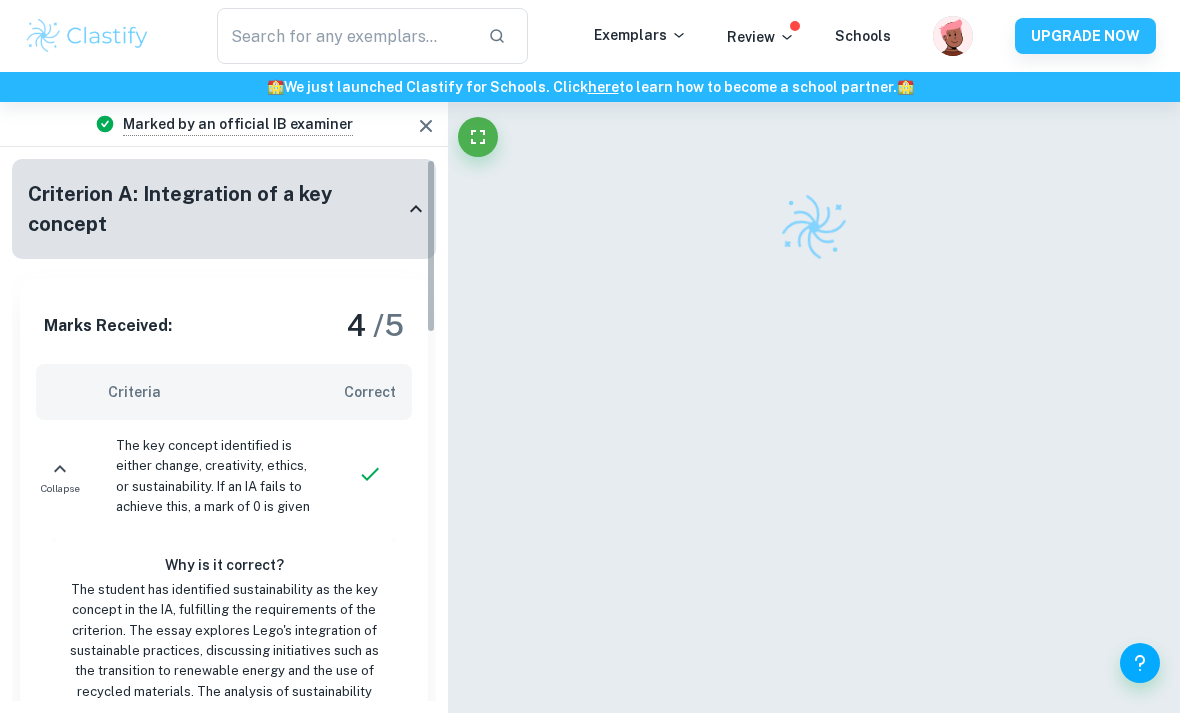 scroll, scrollTop: 0, scrollLeft: 0, axis: both 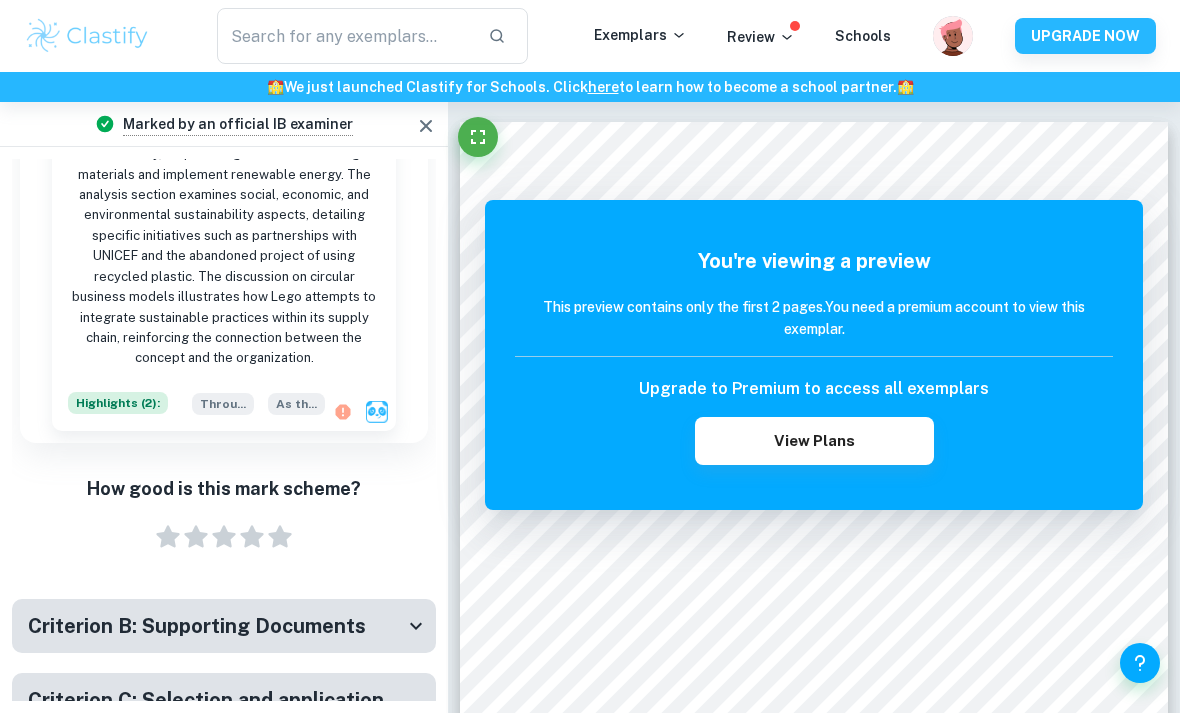 click on "Criterion B: Supporting Documents" at bounding box center [197, 626] 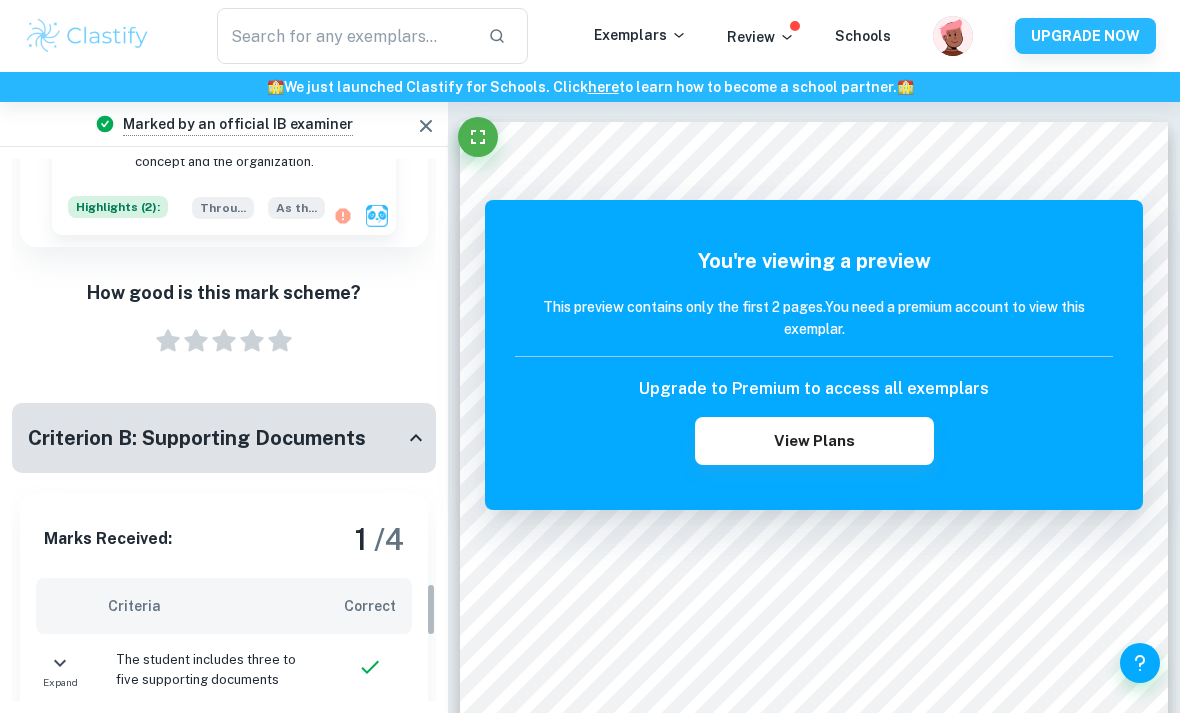scroll, scrollTop: 4807, scrollLeft: 0, axis: vertical 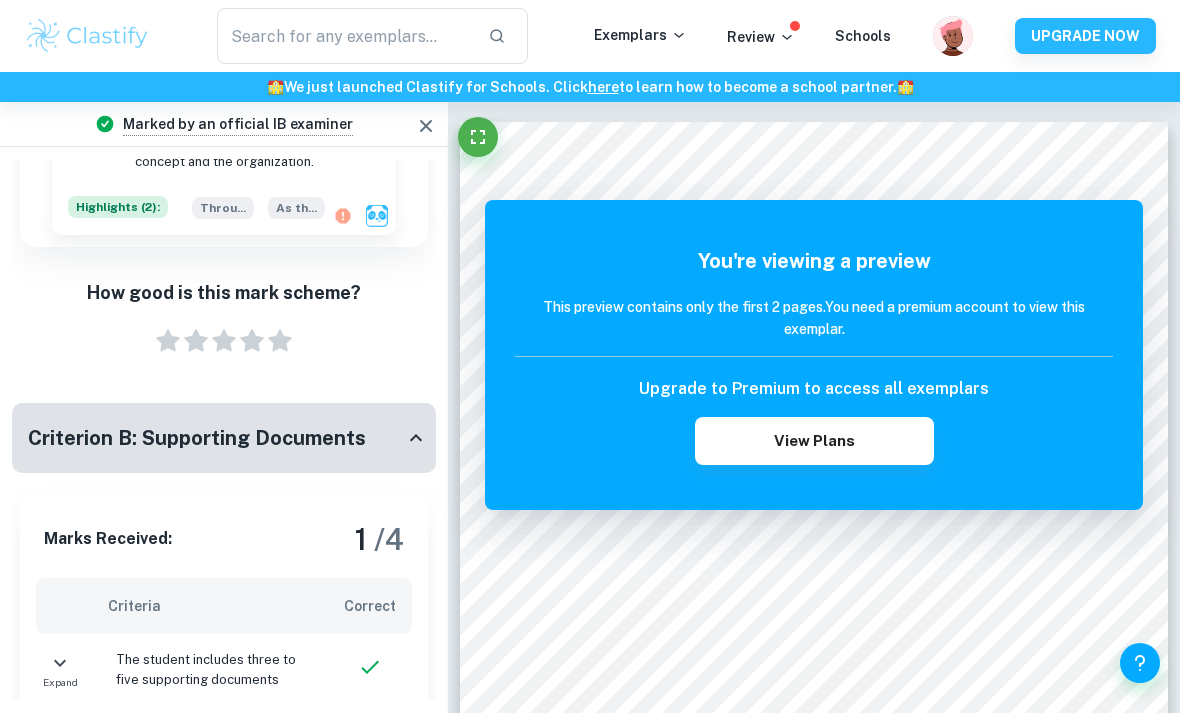 click on "Criterion B: Supporting Documents" at bounding box center (216, 438) 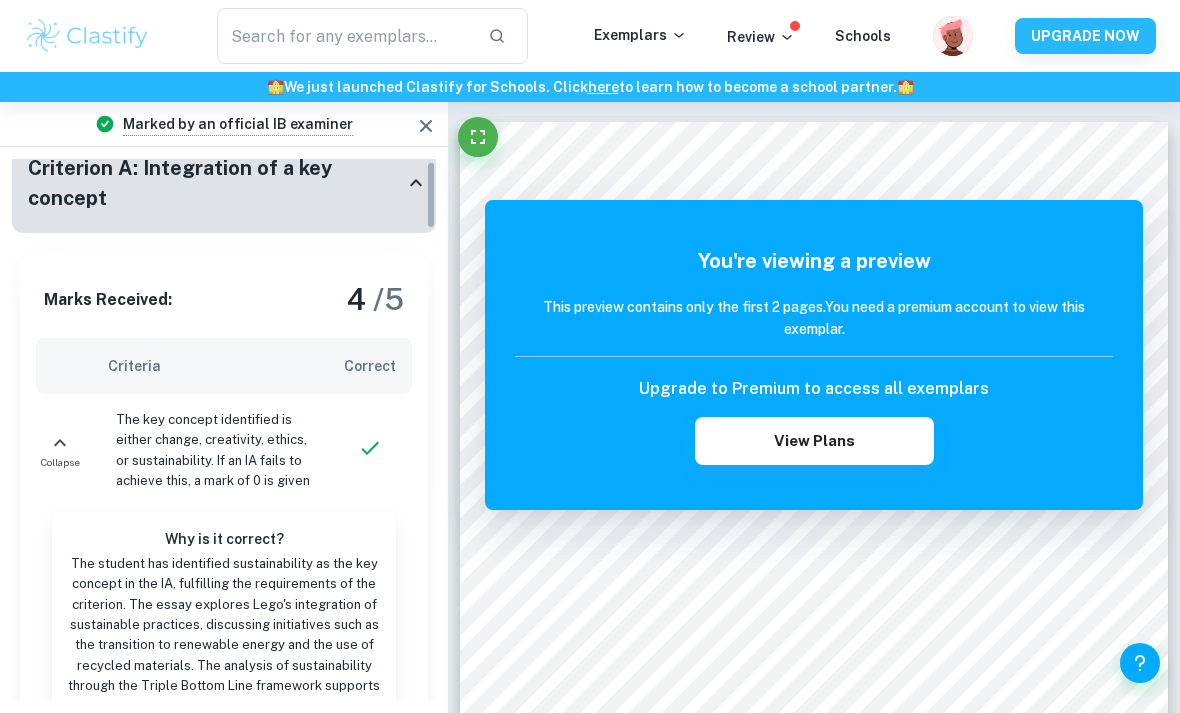 scroll, scrollTop: 26, scrollLeft: 0, axis: vertical 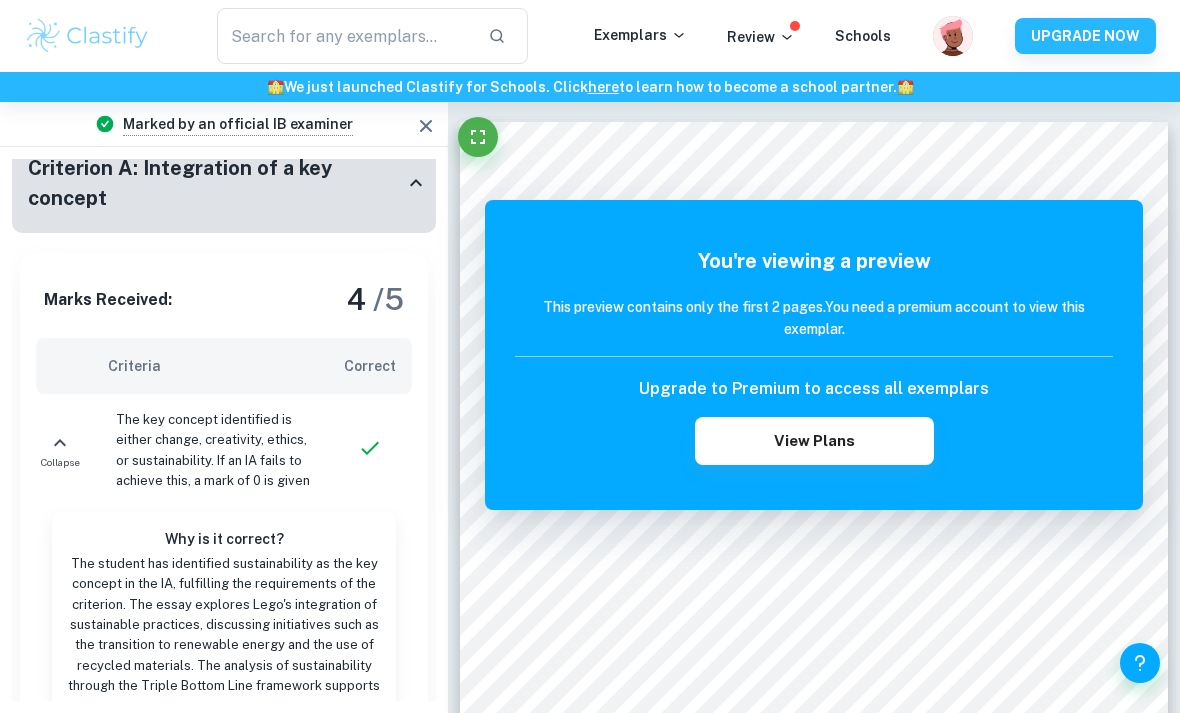 click on "Criterion A: Integration of a key concept" at bounding box center (224, 183) 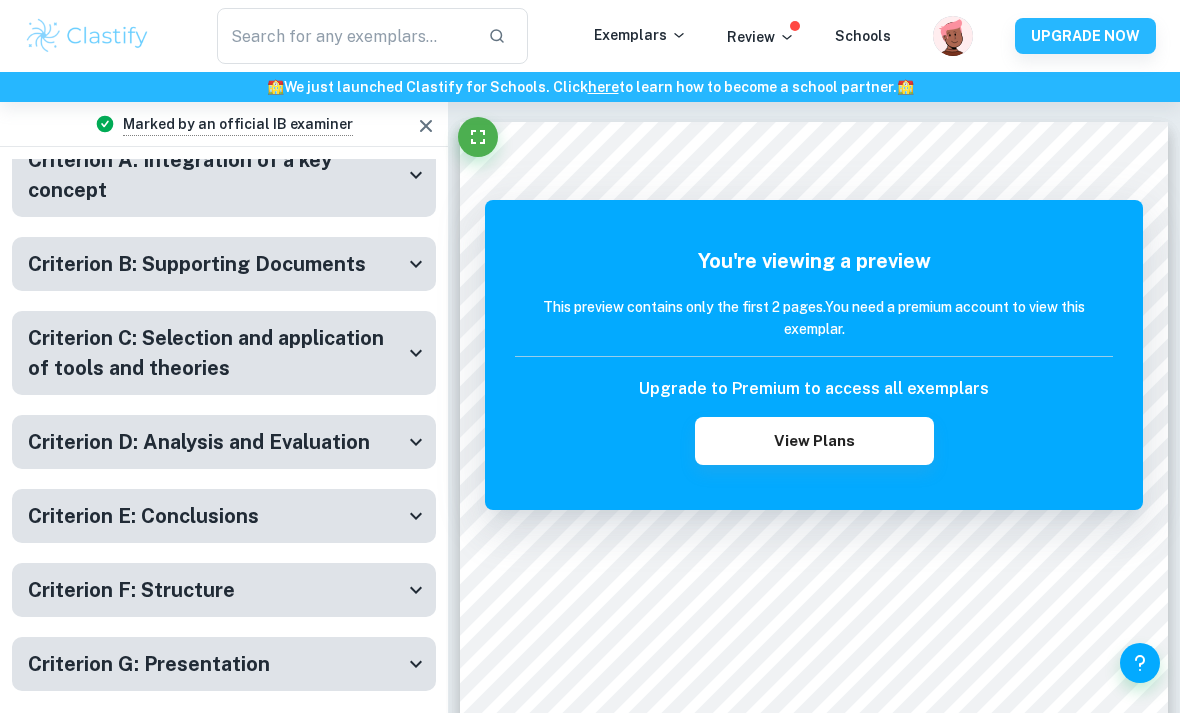 click on "Criterion C: Selection and application of tools and theories" at bounding box center (216, 353) 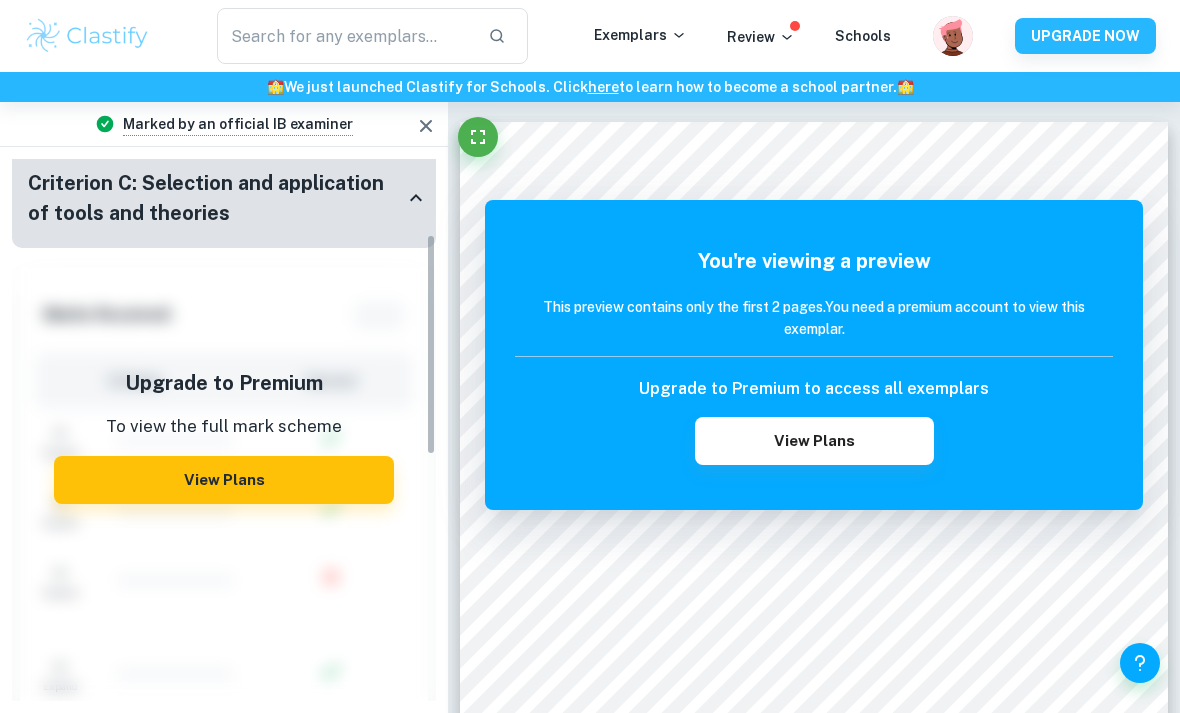 scroll, scrollTop: 205, scrollLeft: 0, axis: vertical 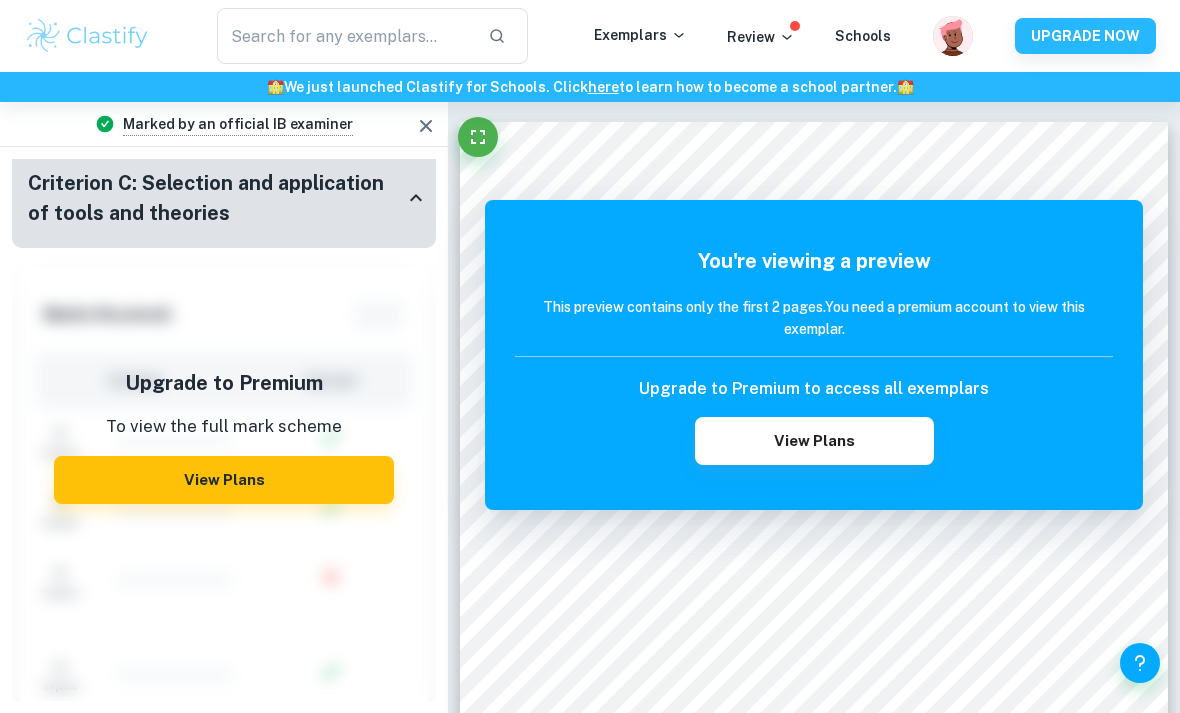 click on "Criterion C: Selection and application of tools and theories" at bounding box center [216, 198] 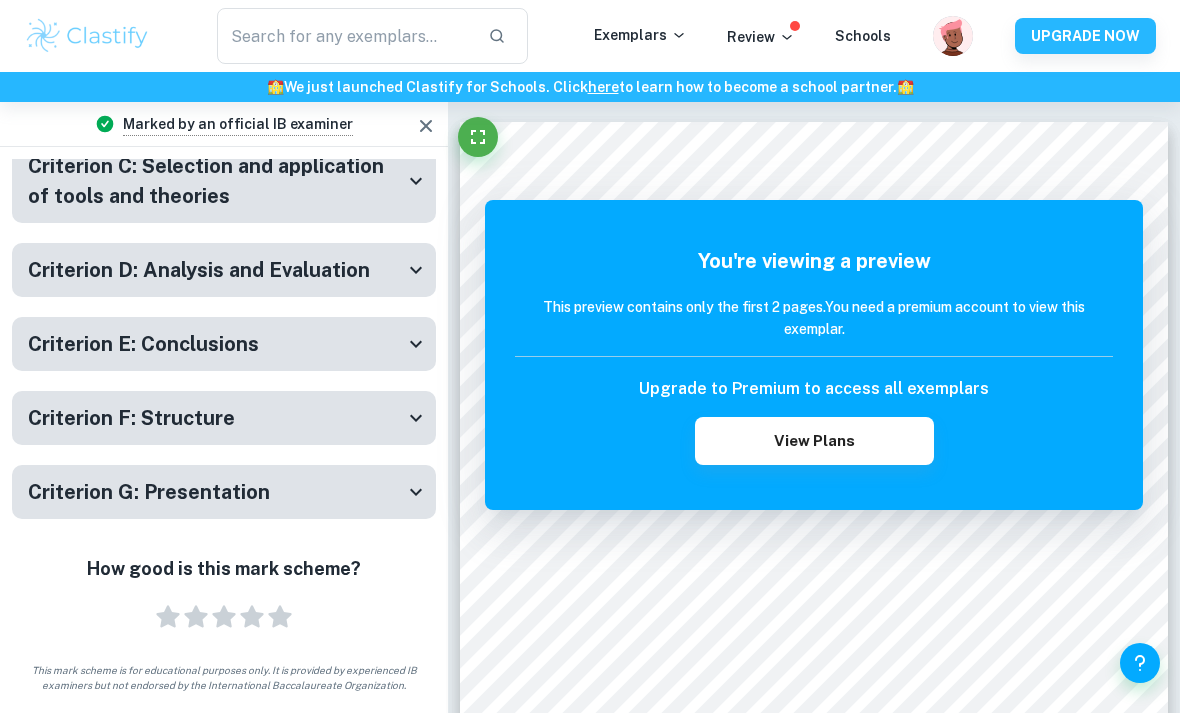scroll, scrollTop: 134, scrollLeft: 0, axis: vertical 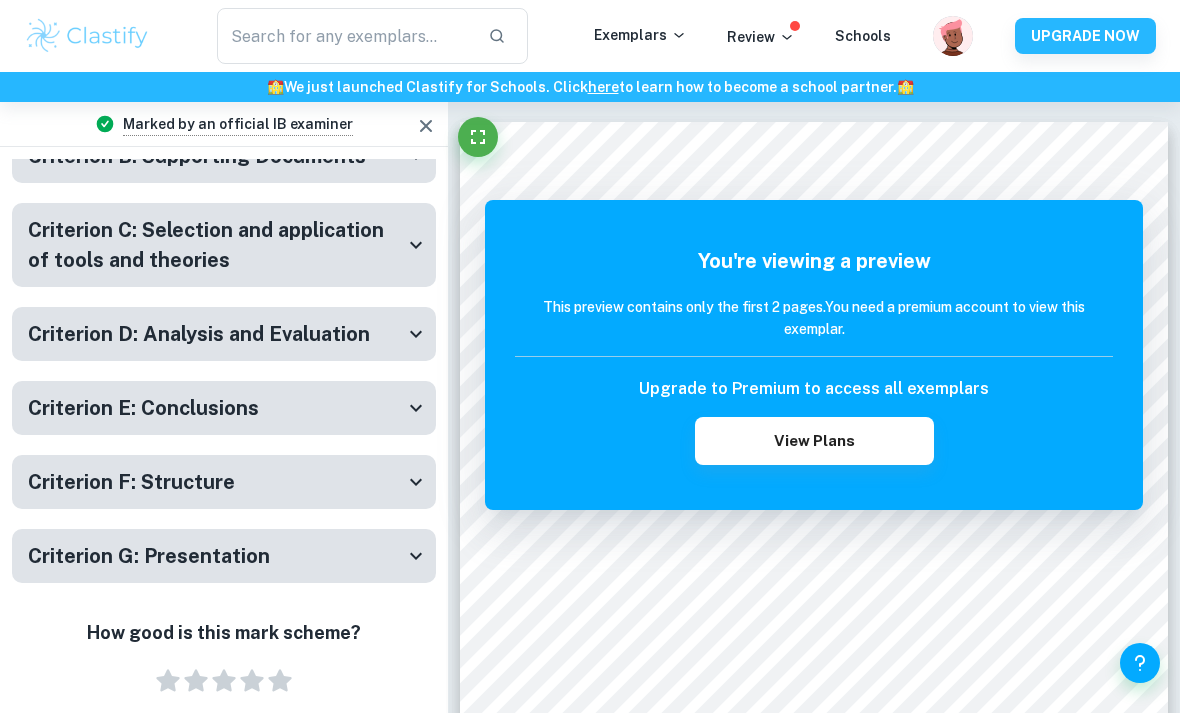 click on "Criterion D: Analysis and Evaluation" at bounding box center [199, 334] 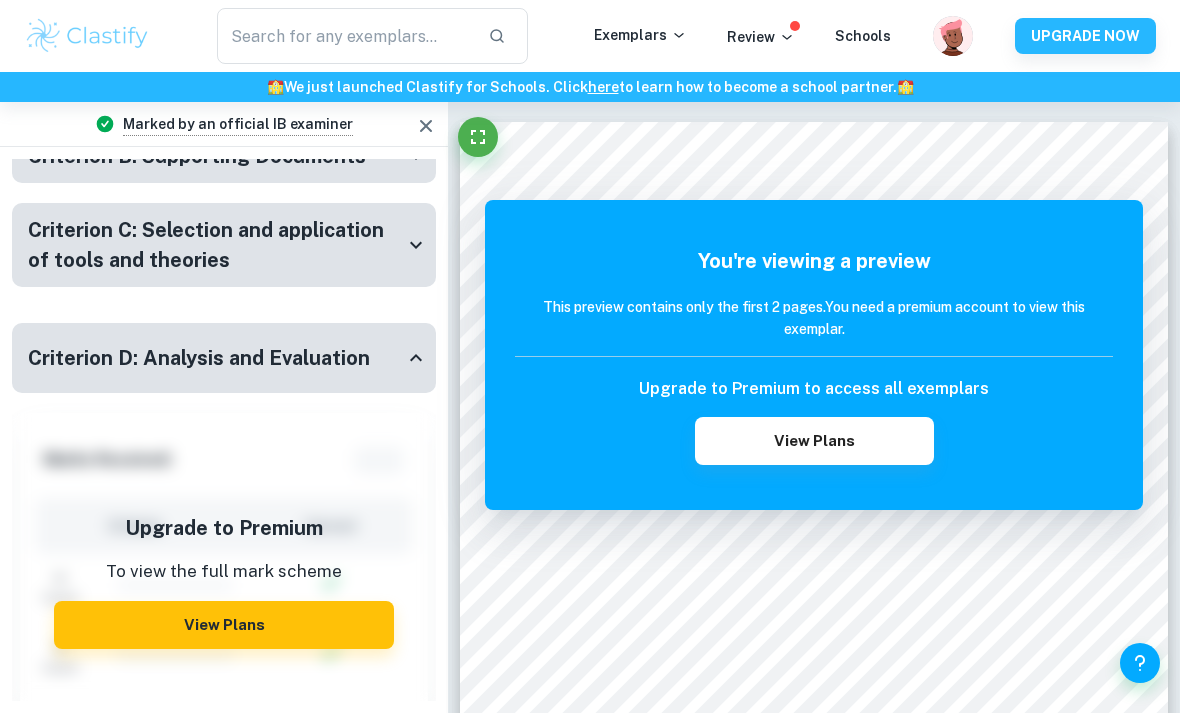 click on "Criterion D: Analysis and Evaluation" at bounding box center (199, 358) 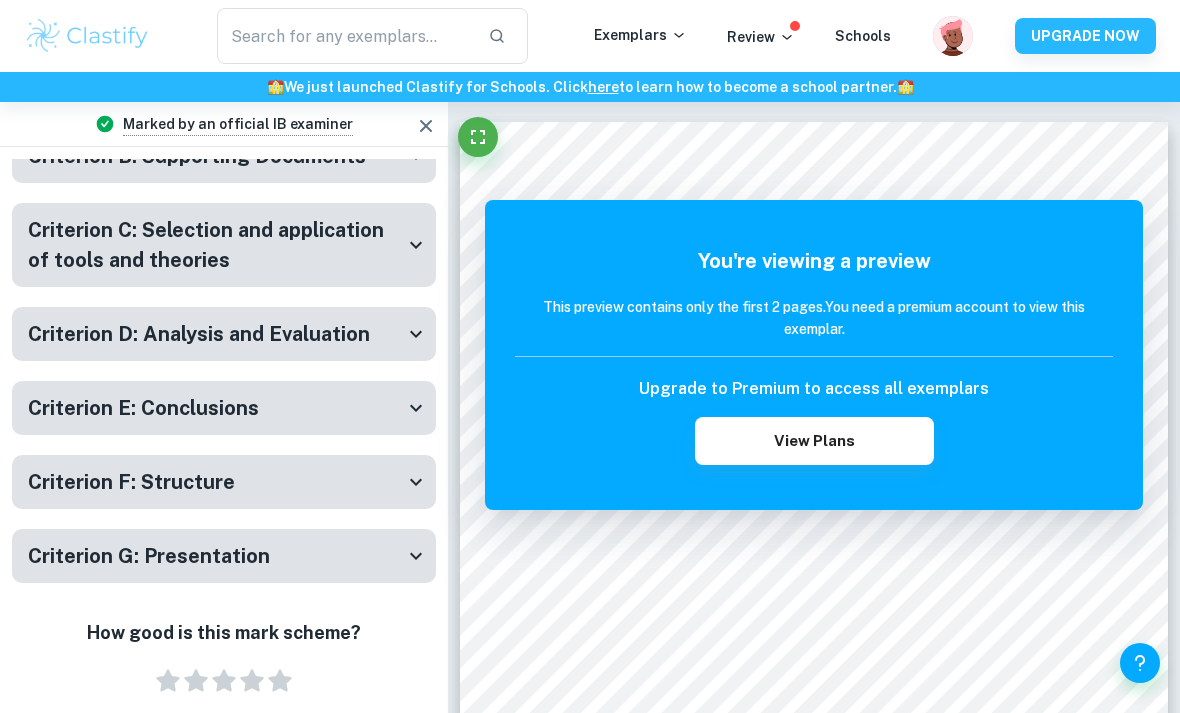 click on "Criterion E: Conclusions" at bounding box center (224, 408) 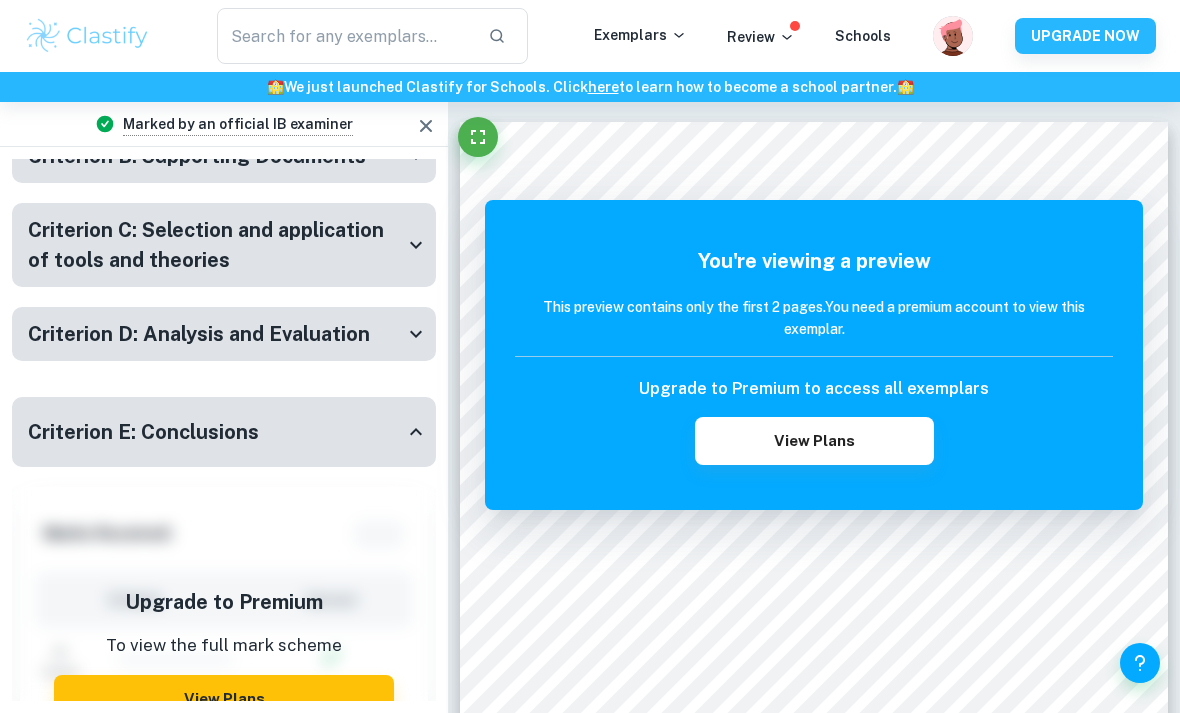 click on "Criterion E: Conclusions" at bounding box center [216, 432] 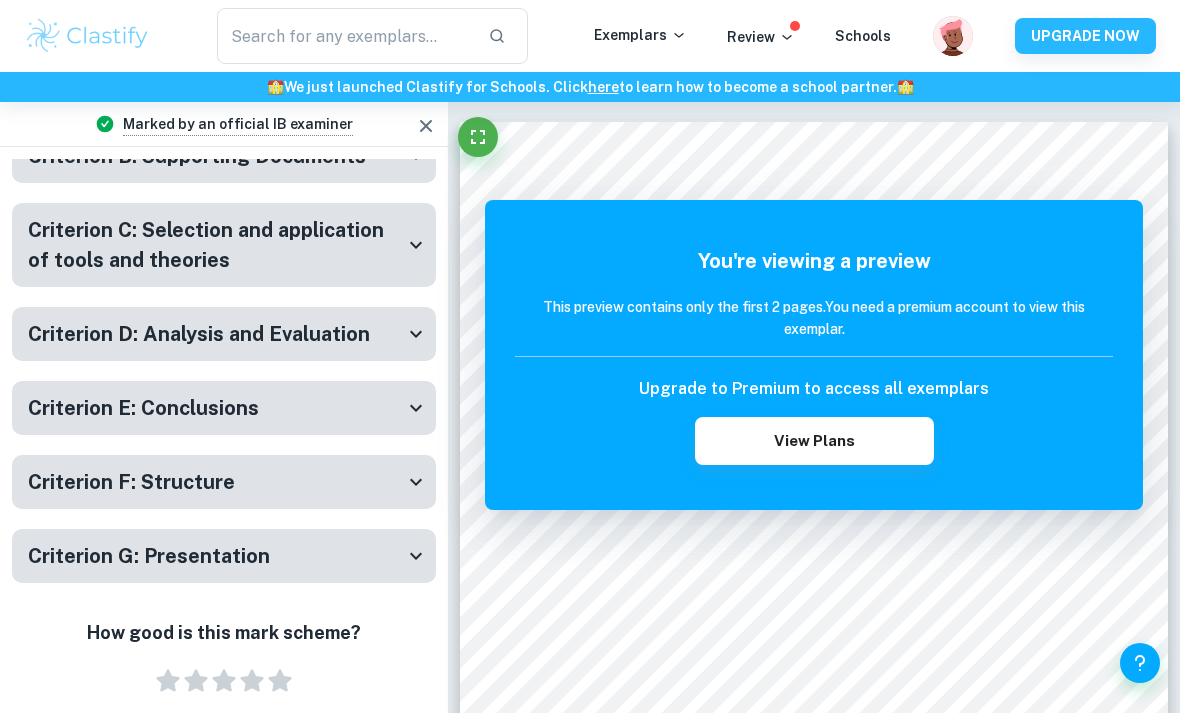 click on "Criterion F: Structure" at bounding box center [216, 482] 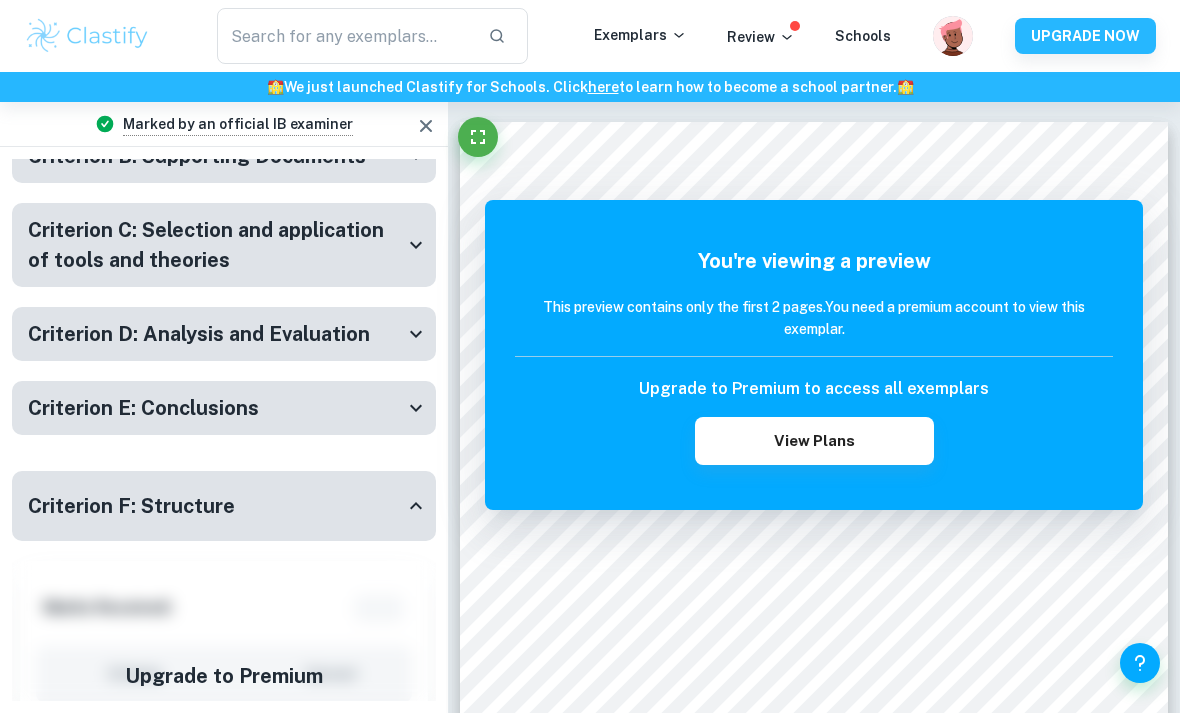 click on "Criterion F: Structure" at bounding box center [224, 506] 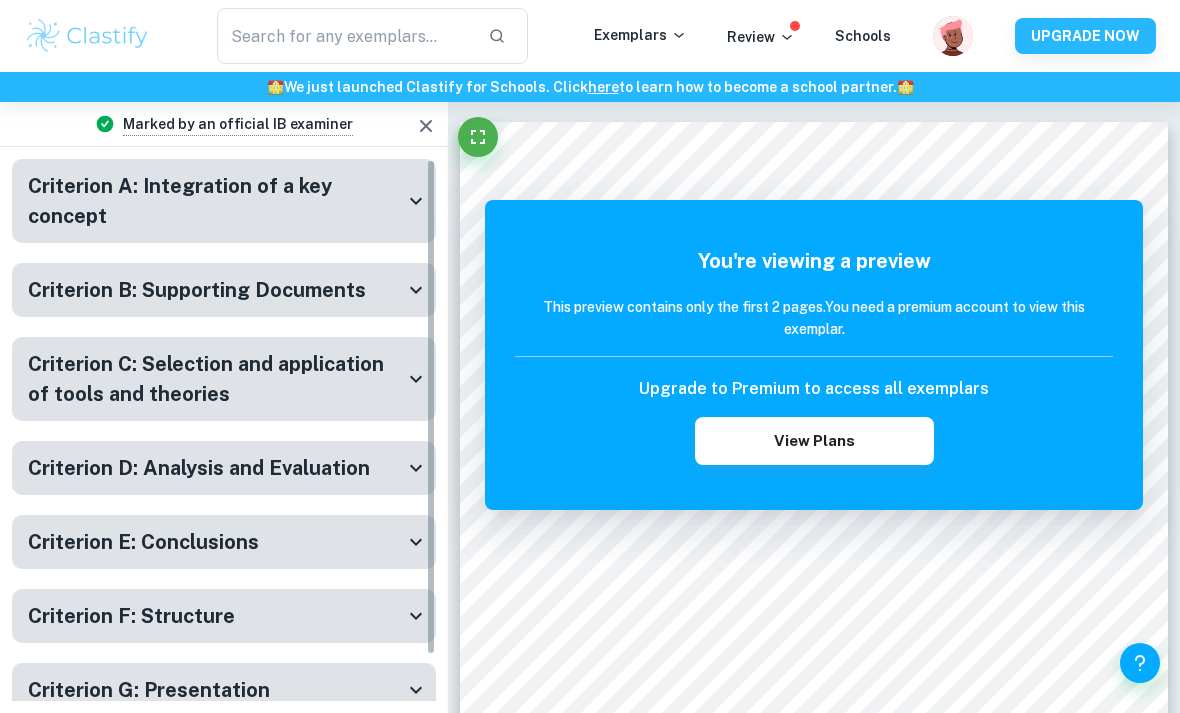 scroll, scrollTop: 0, scrollLeft: 0, axis: both 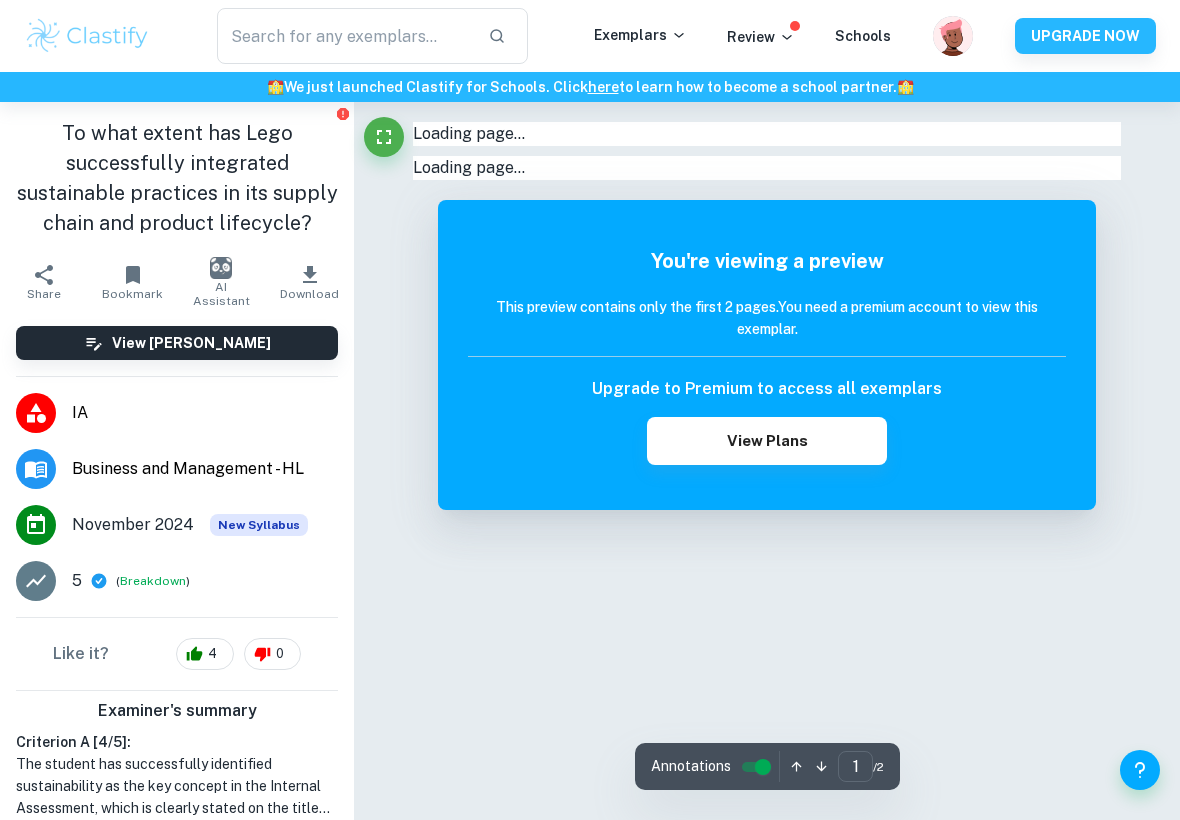 checkbox on "true" 